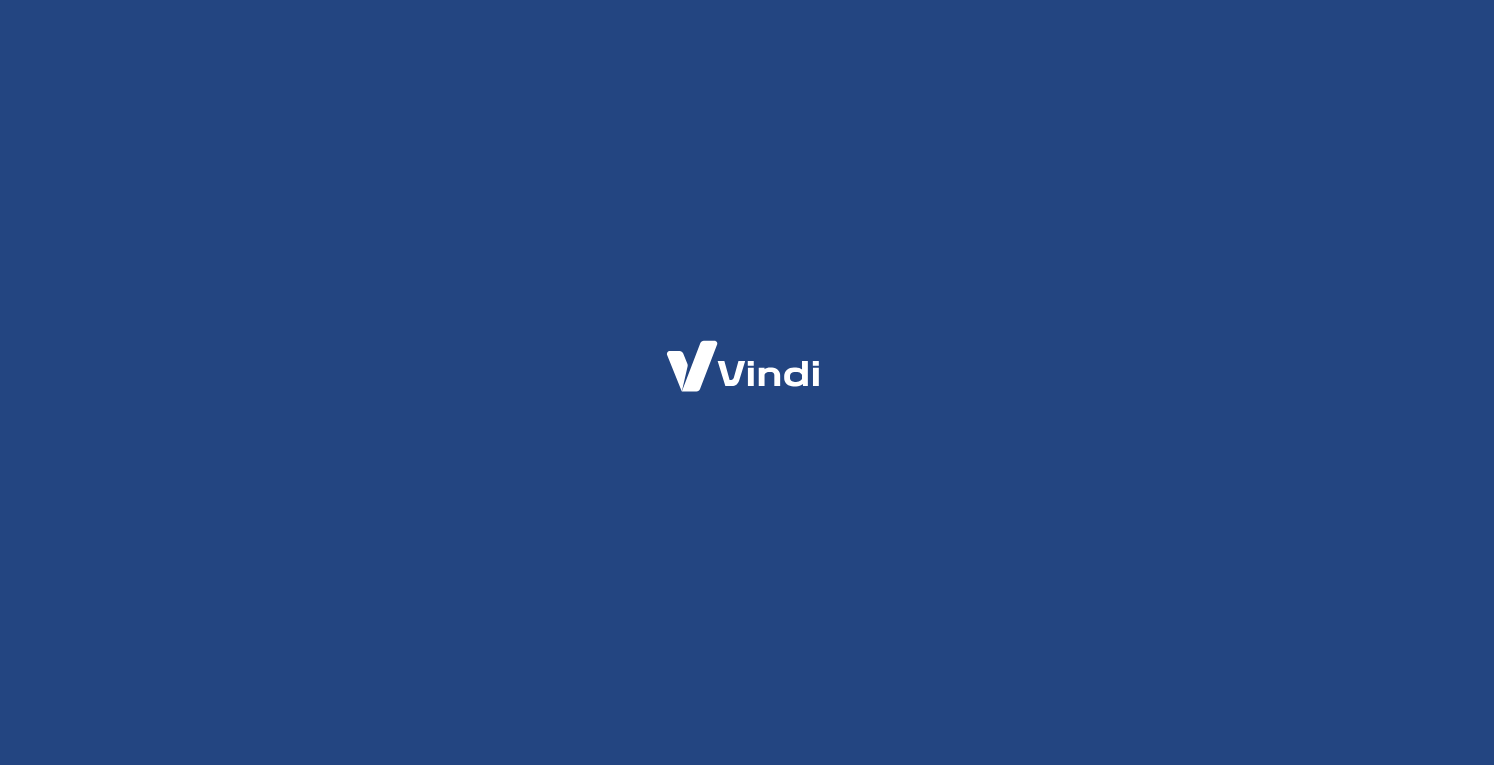 scroll, scrollTop: 0, scrollLeft: 0, axis: both 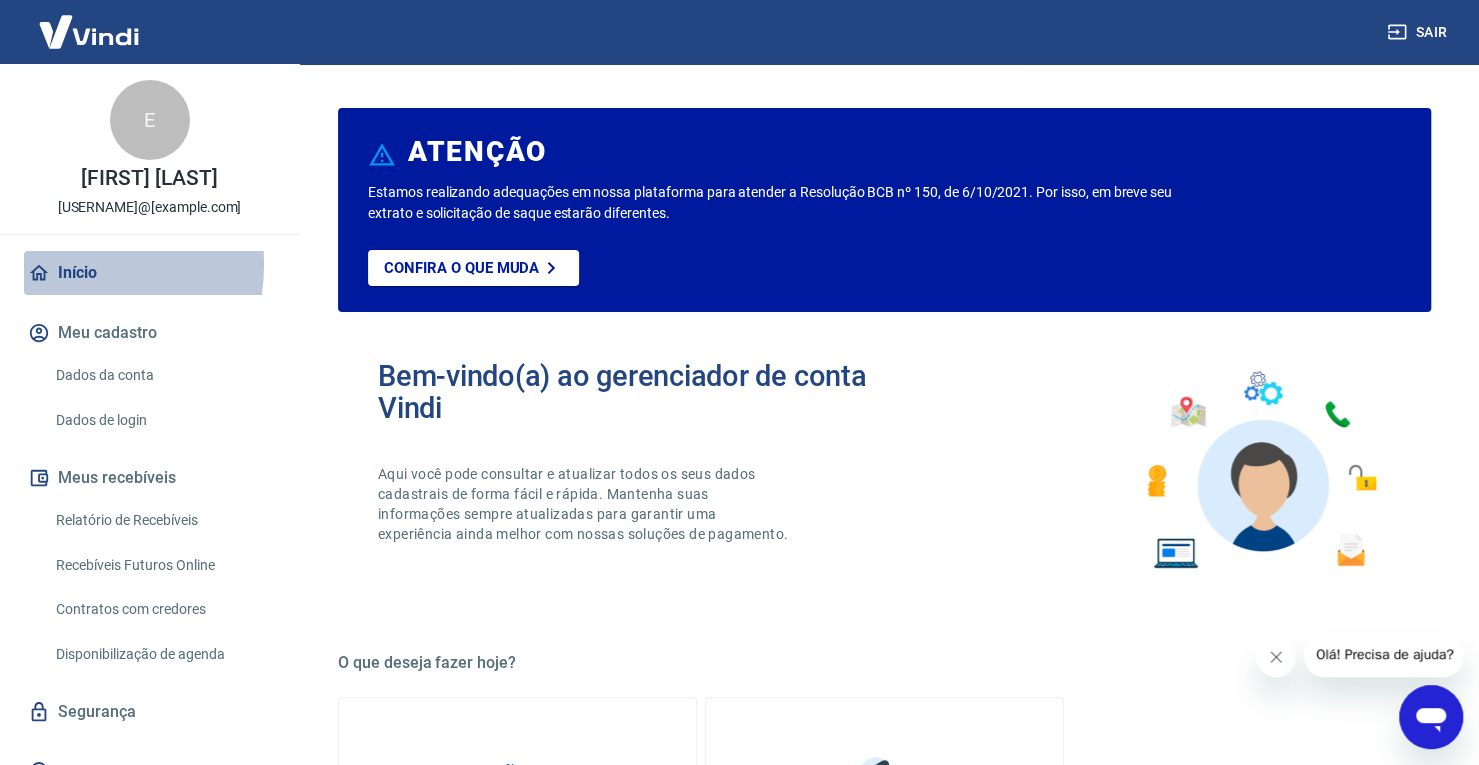 click on "Início" at bounding box center [149, 273] 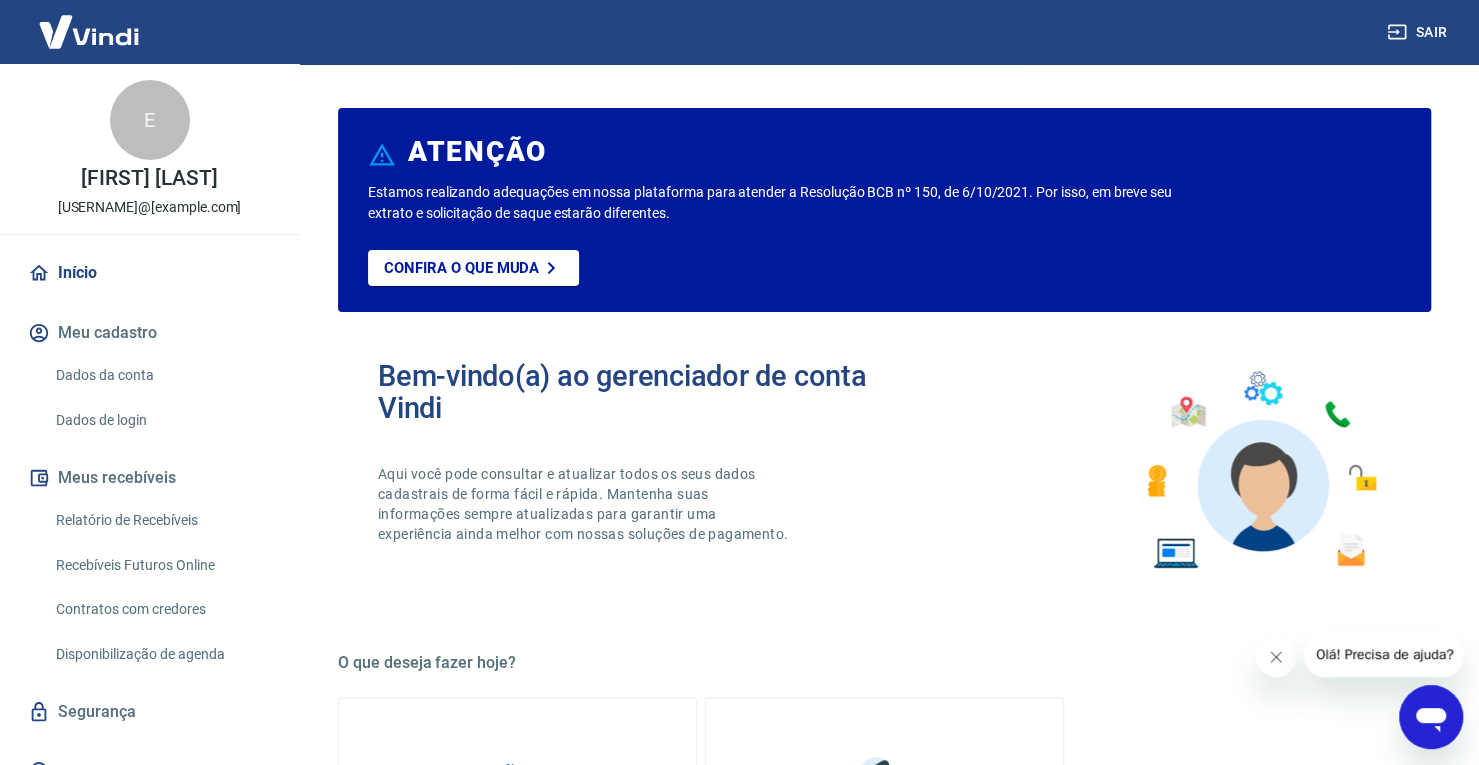 scroll, scrollTop: 28, scrollLeft: 0, axis: vertical 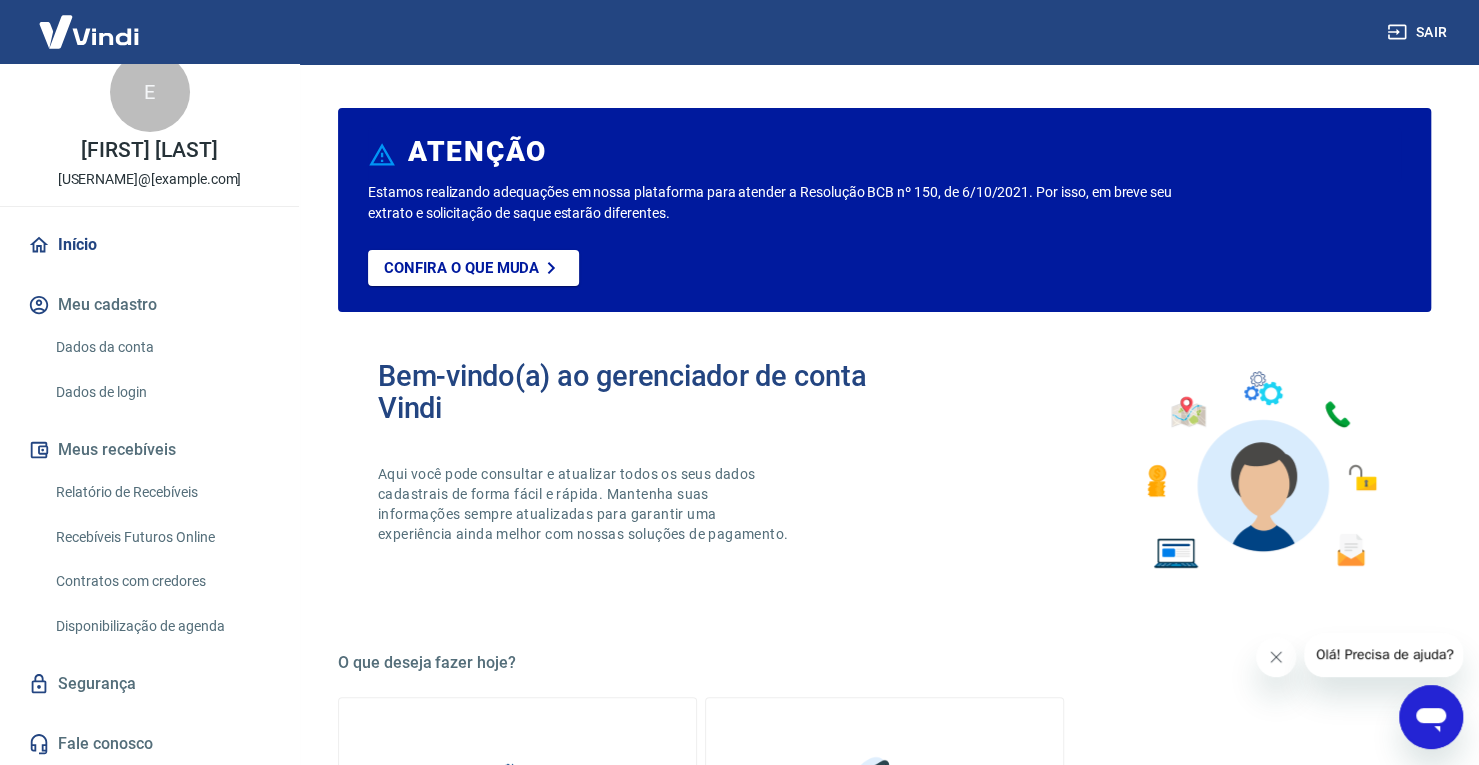 click on "Dados da conta" at bounding box center (161, 347) 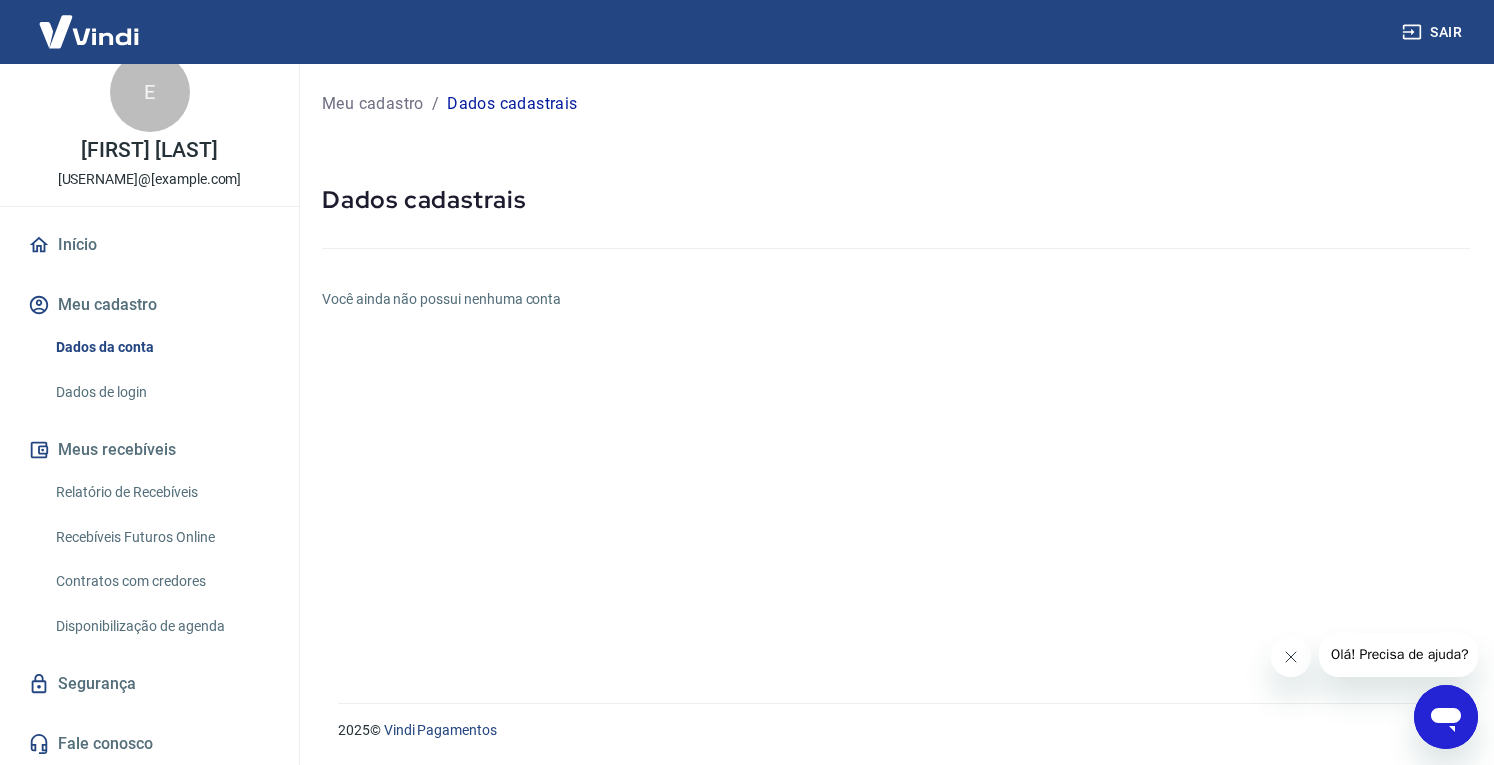 click at bounding box center (89, 31) 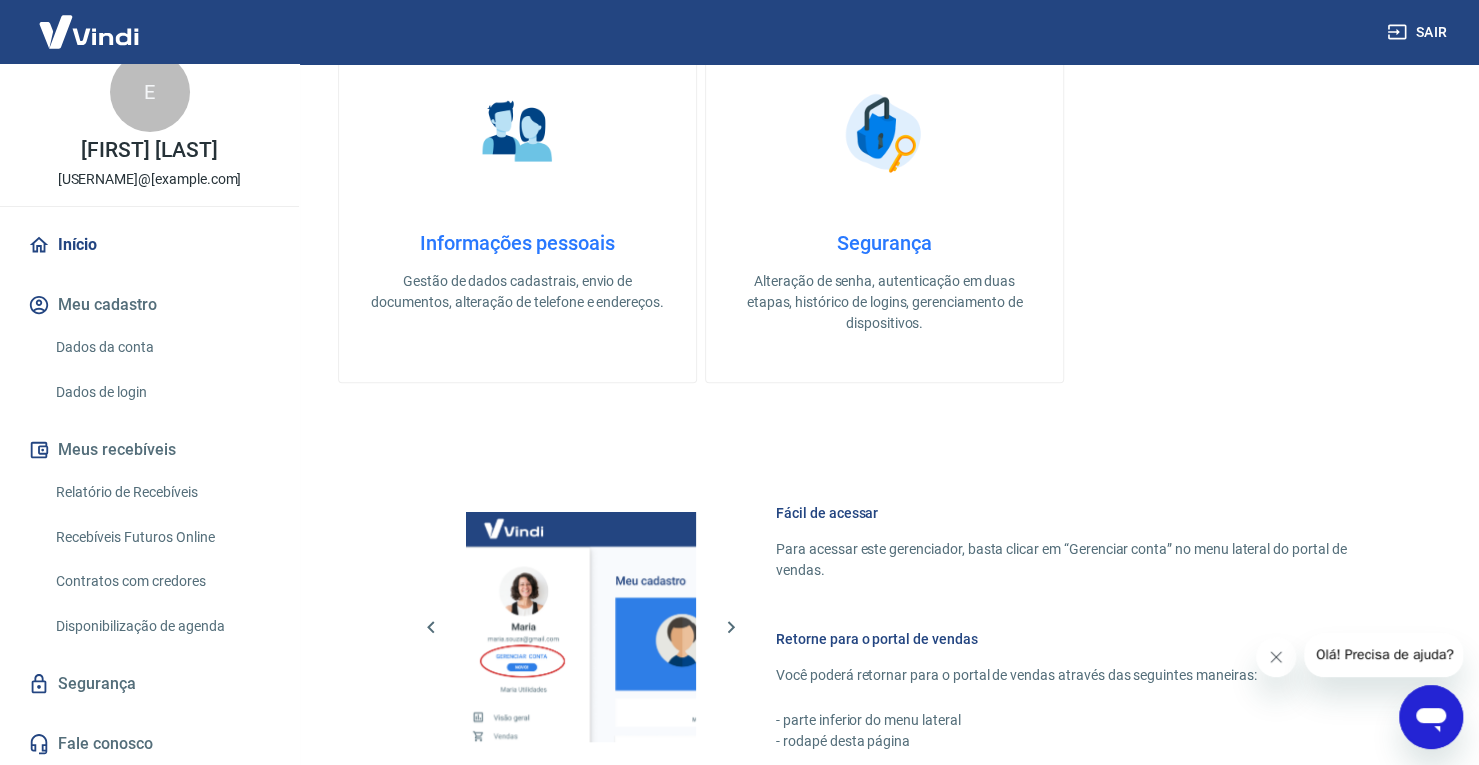 scroll, scrollTop: 666, scrollLeft: 0, axis: vertical 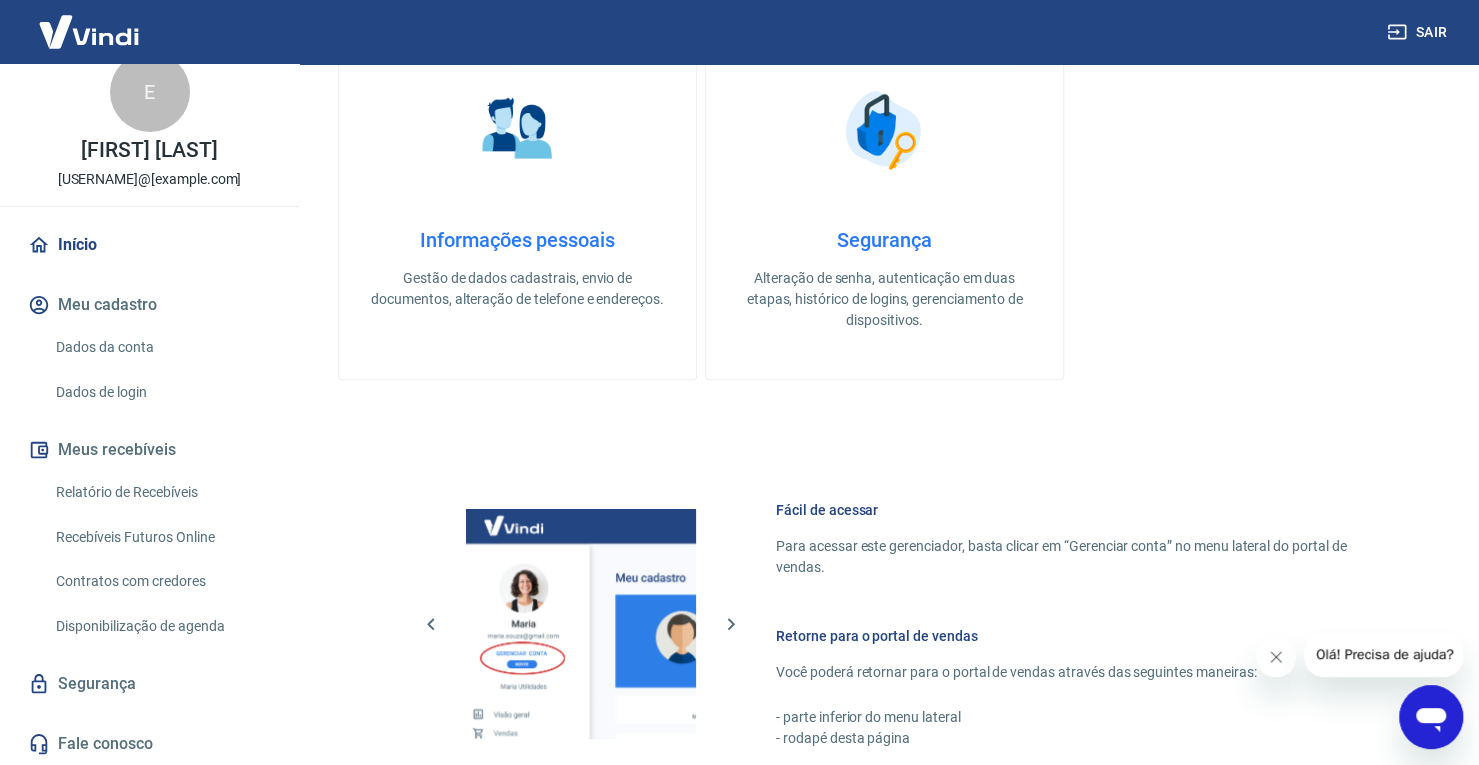 click on "Relatório de Recebíveis" at bounding box center (161, 492) 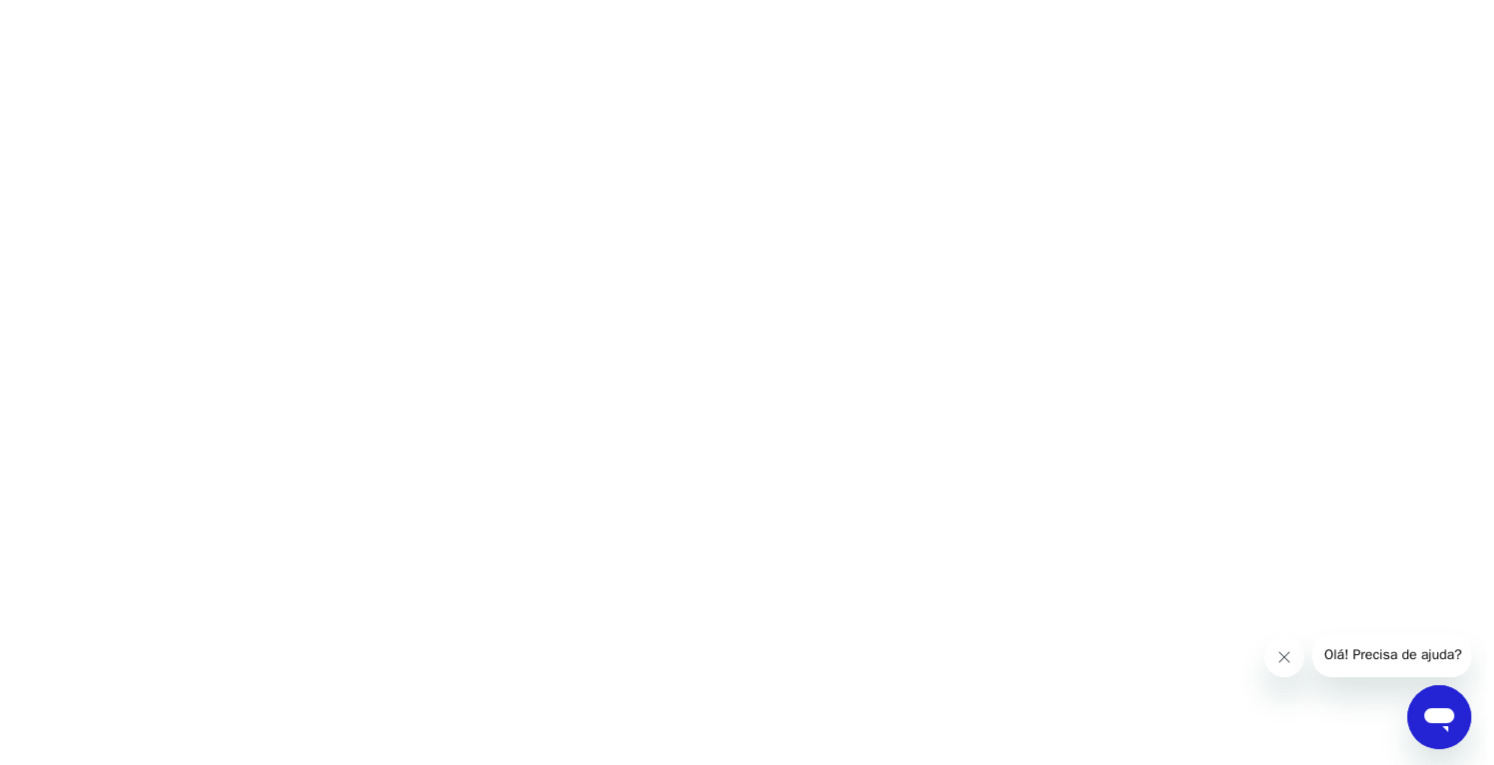 scroll, scrollTop: 0, scrollLeft: 0, axis: both 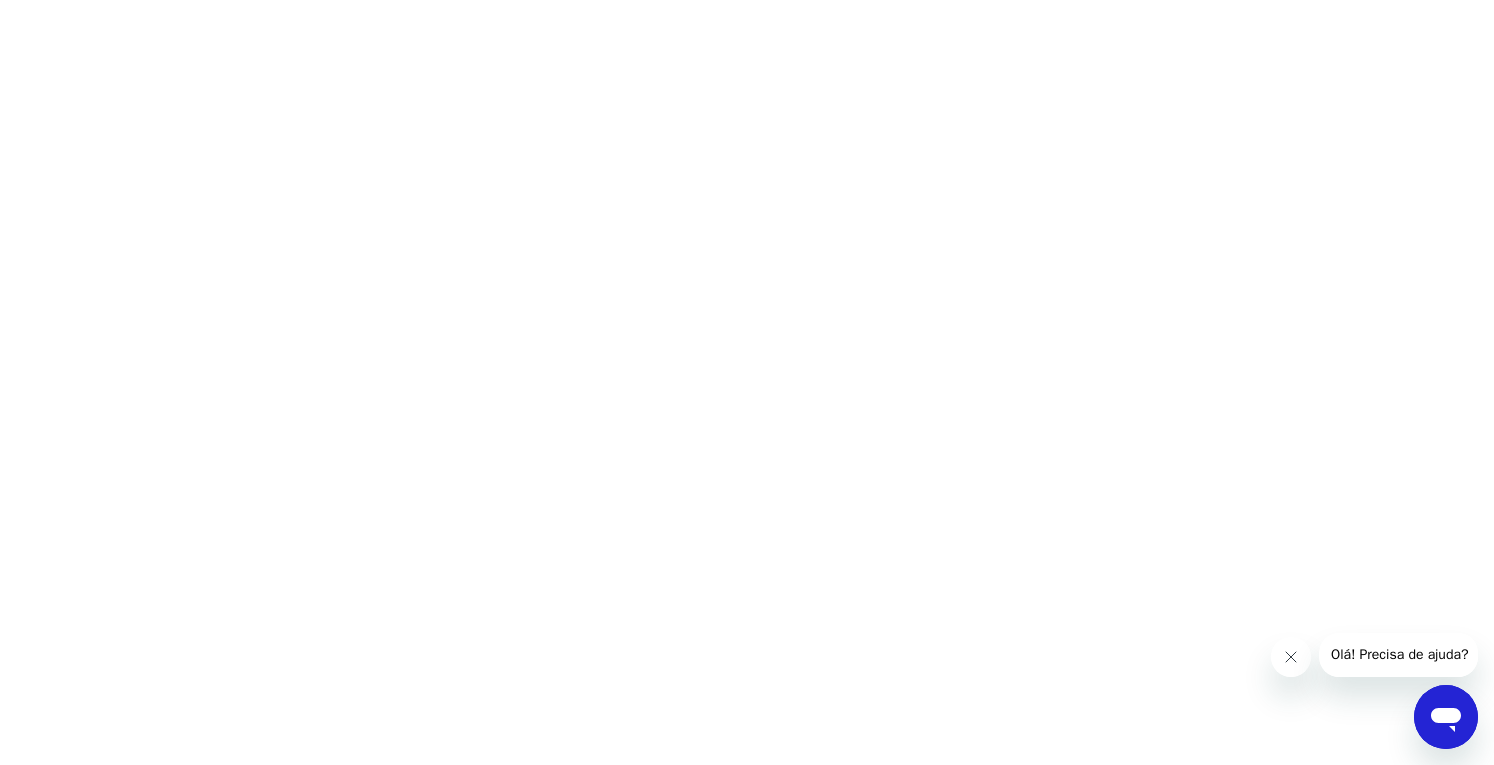 click 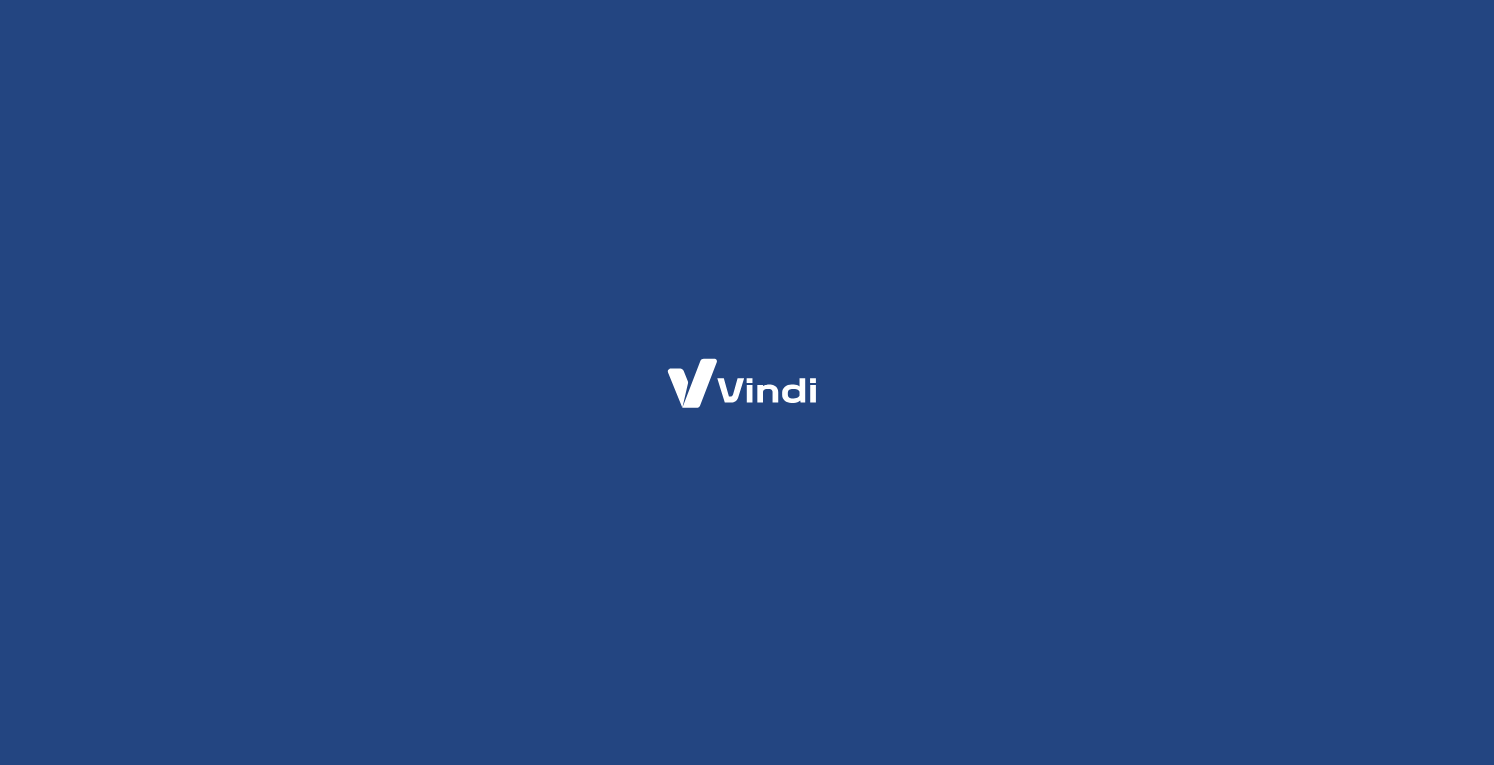 scroll, scrollTop: 0, scrollLeft: 0, axis: both 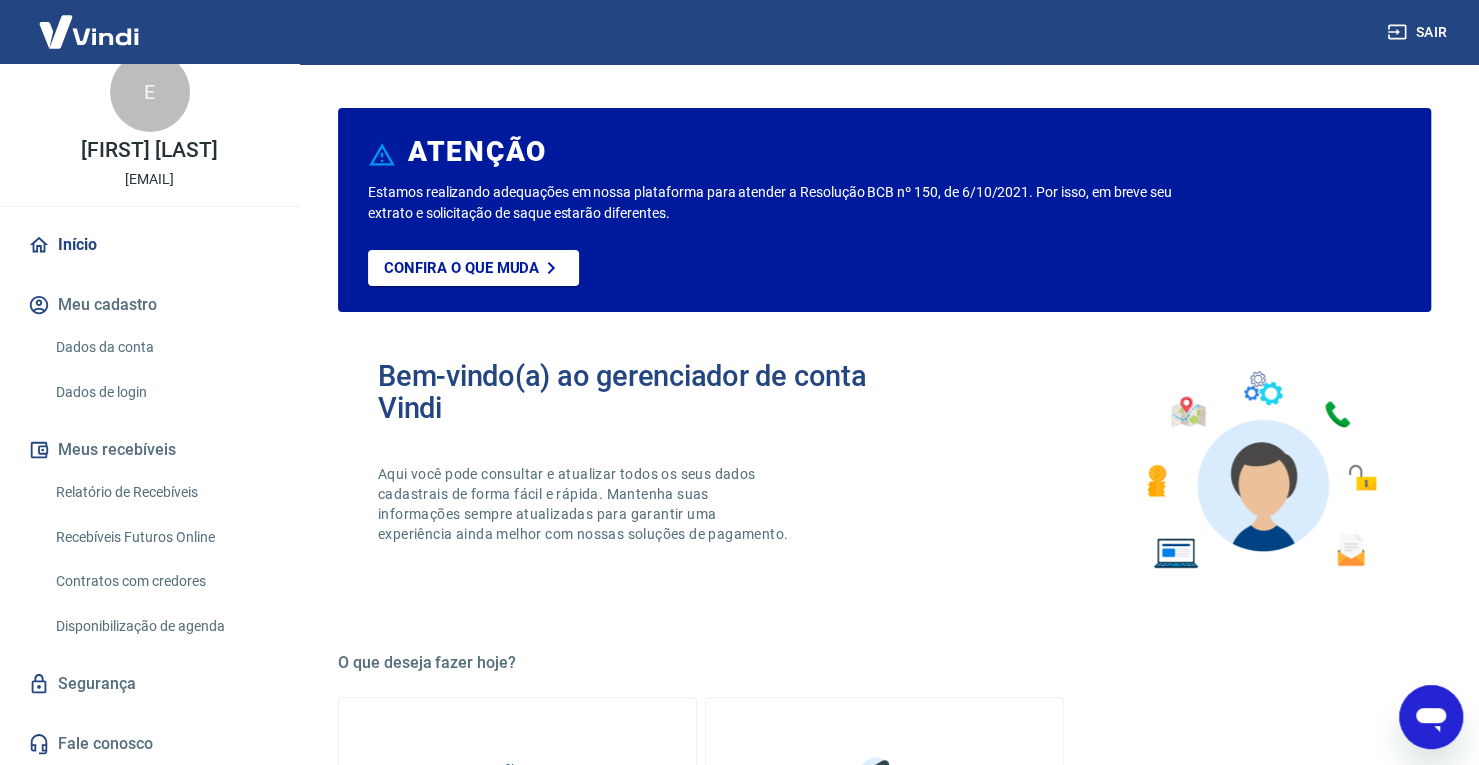 click on "Início" at bounding box center [149, 245] 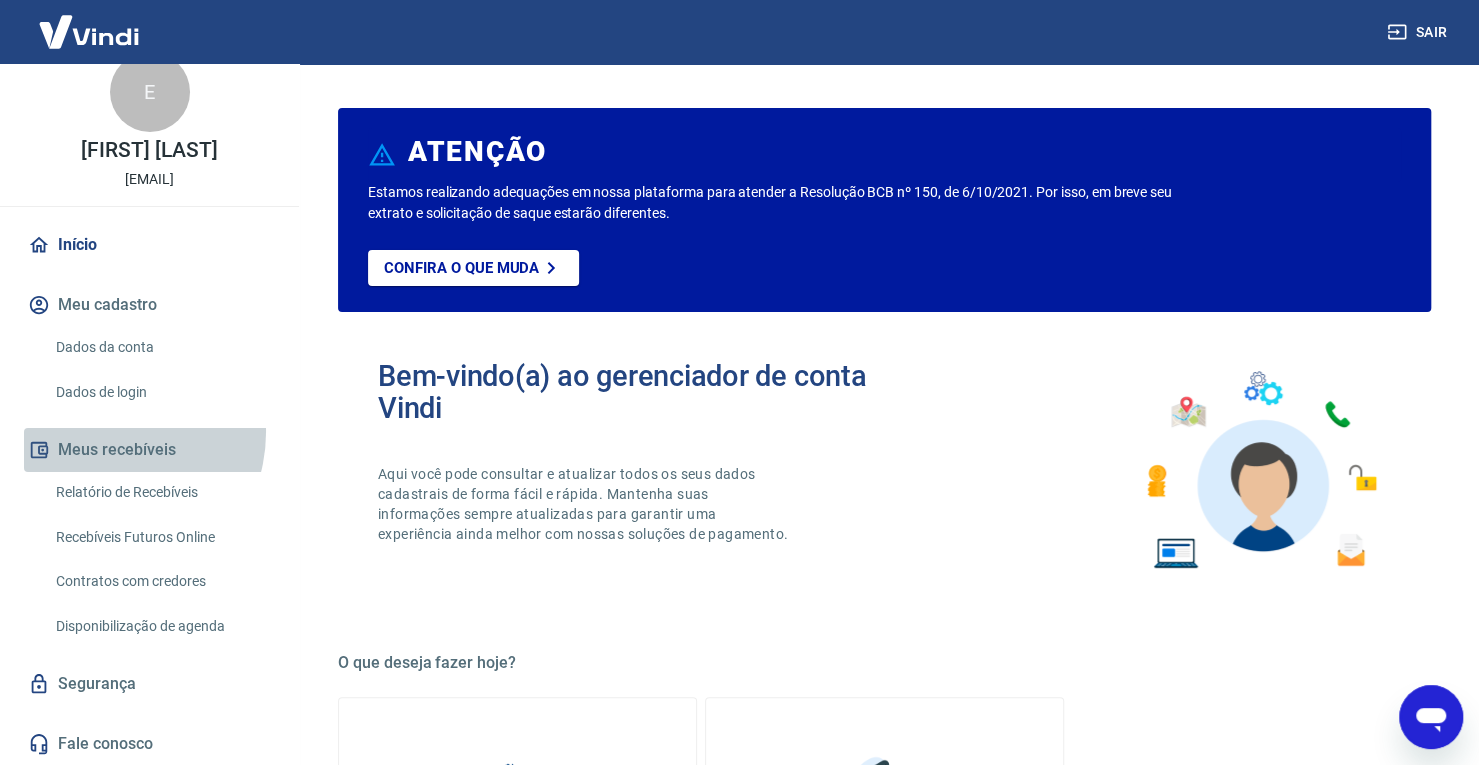 click on "Meus recebíveis" at bounding box center [149, 450] 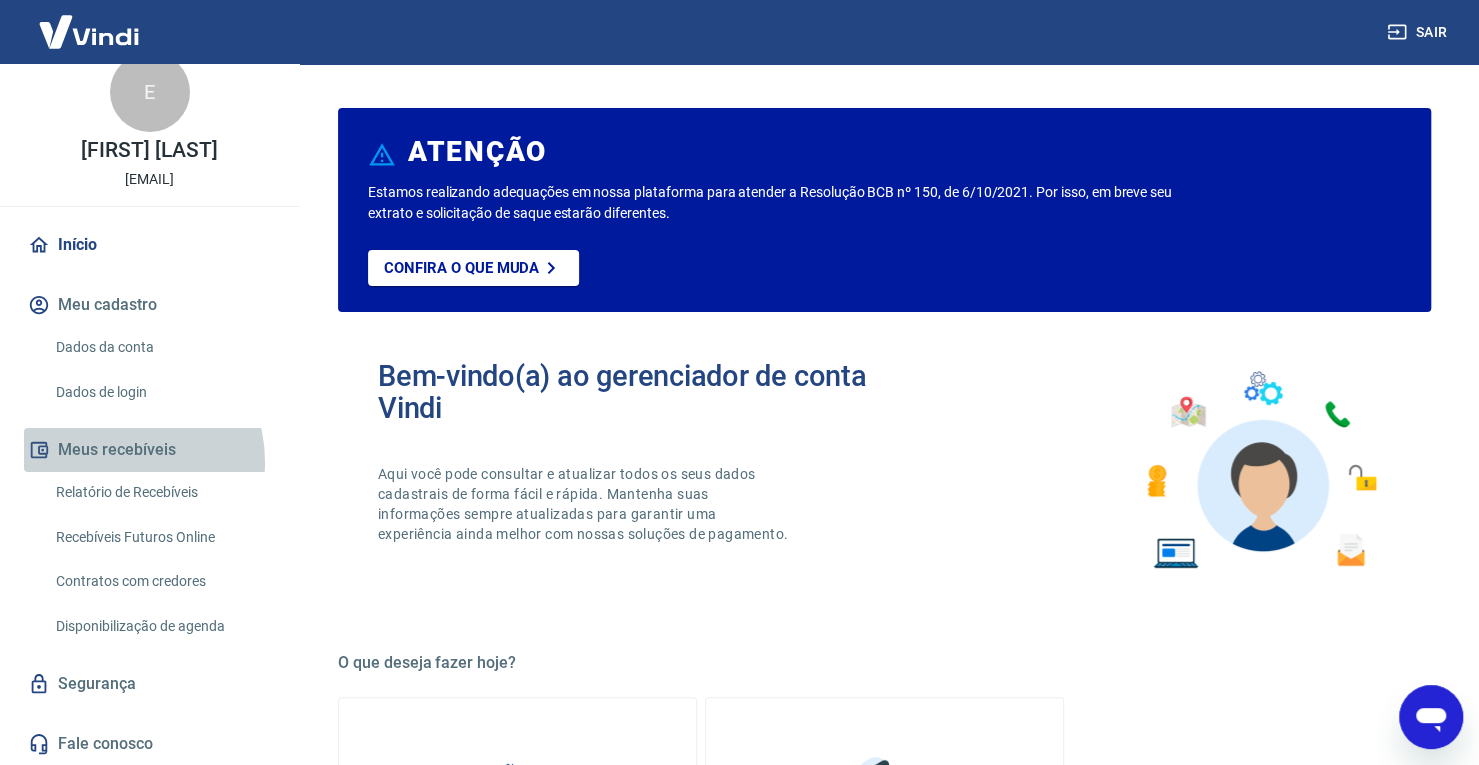 click on "Meus recebíveis" at bounding box center [149, 450] 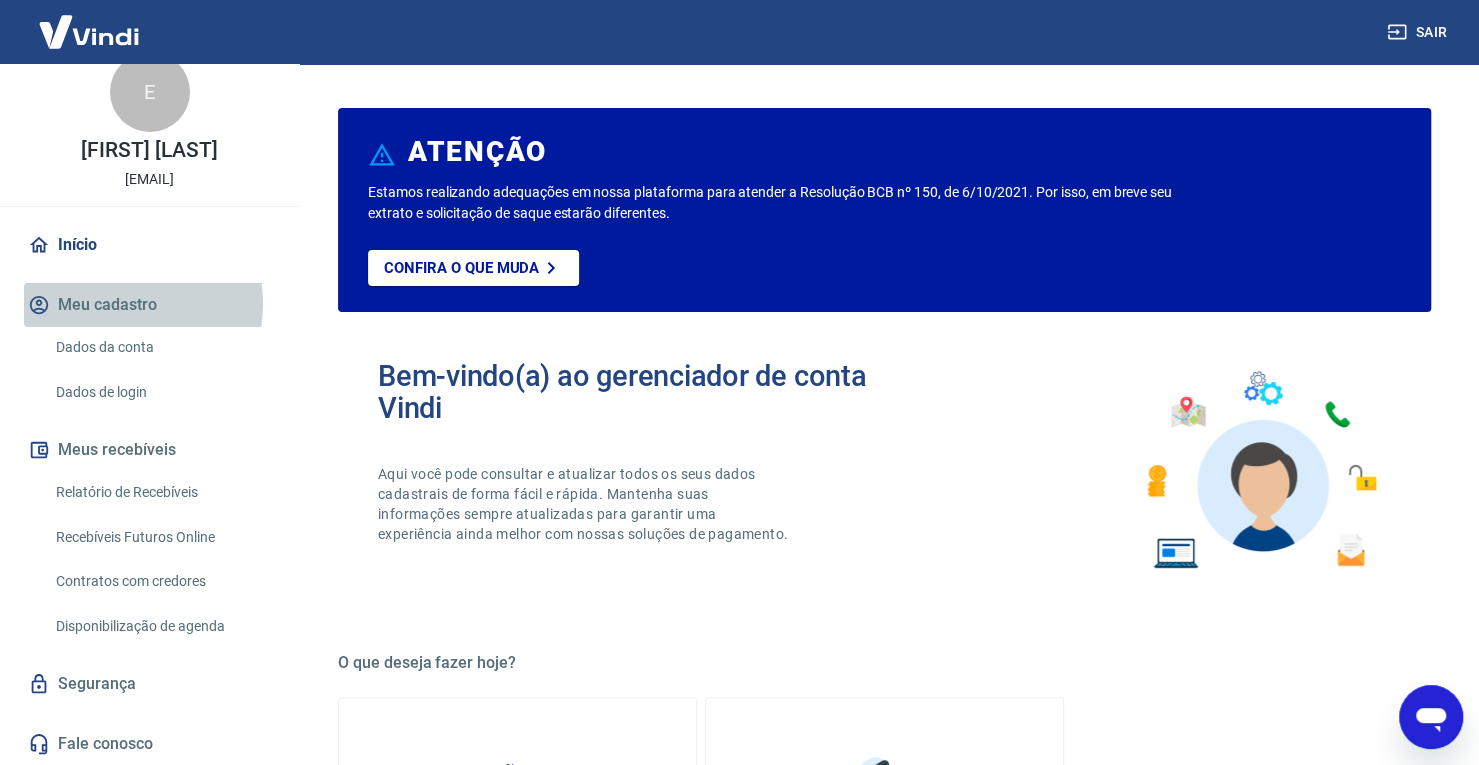 click on "Meu cadastro" at bounding box center [149, 305] 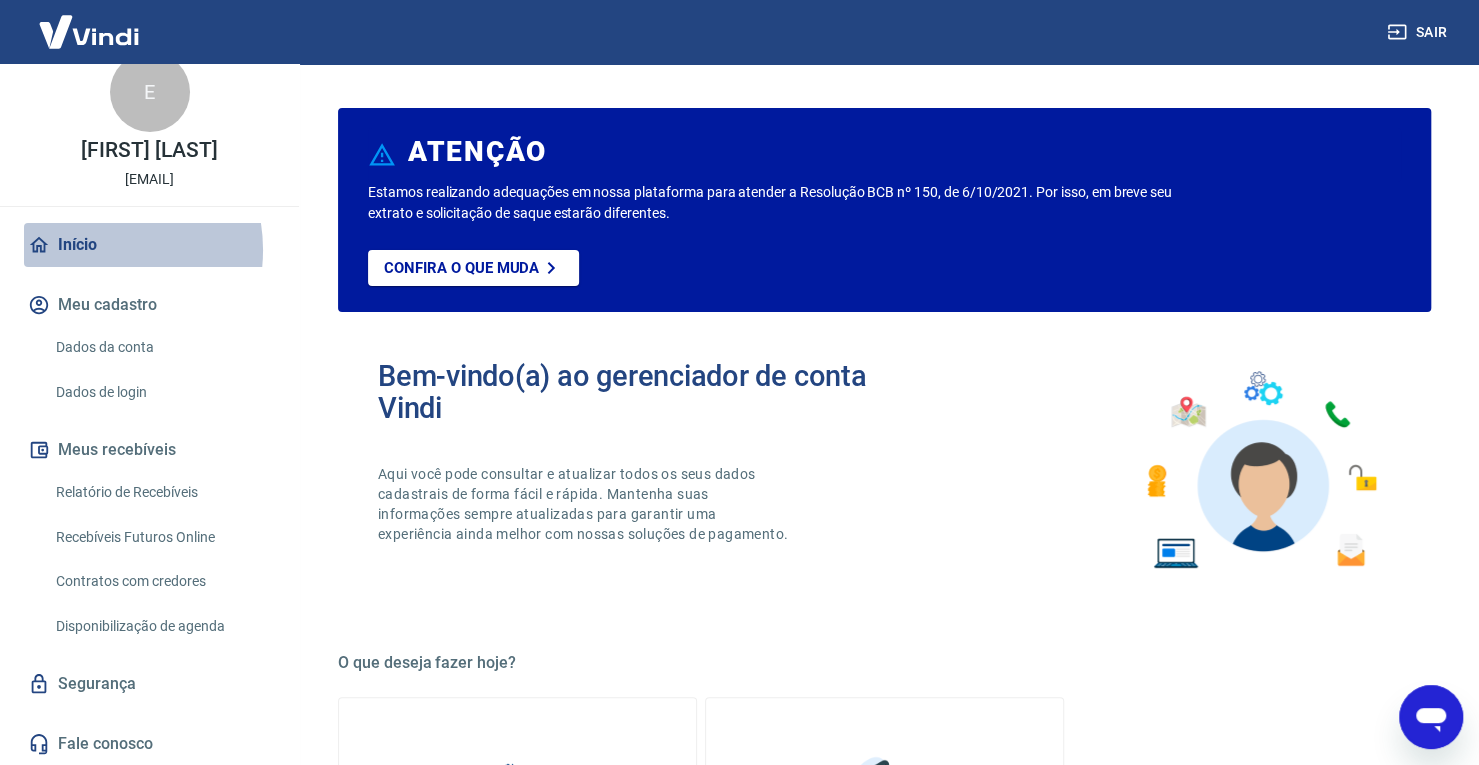 click on "Início" at bounding box center (149, 245) 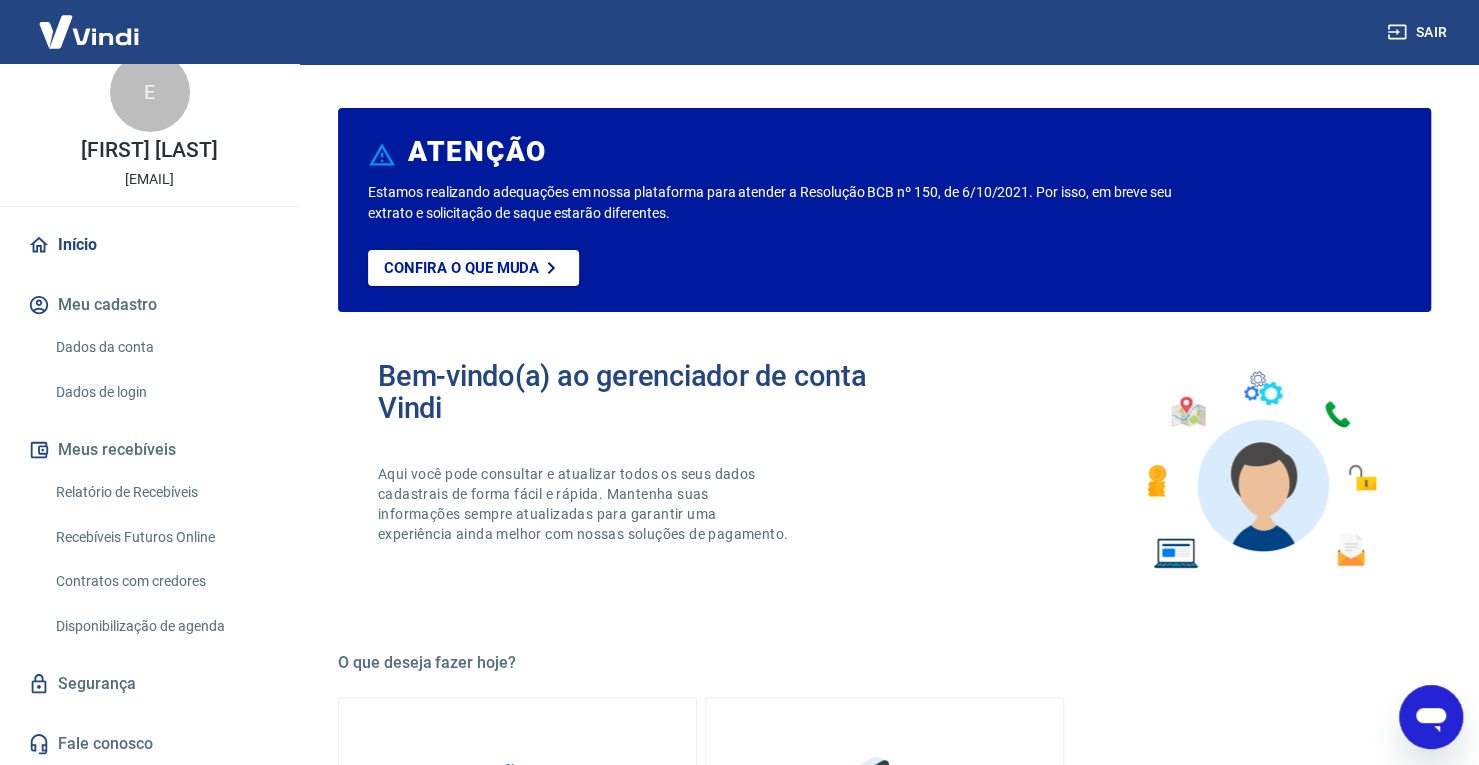 click on "[FIRST] [LAST] [EMAIL]" at bounding box center (149, 121) 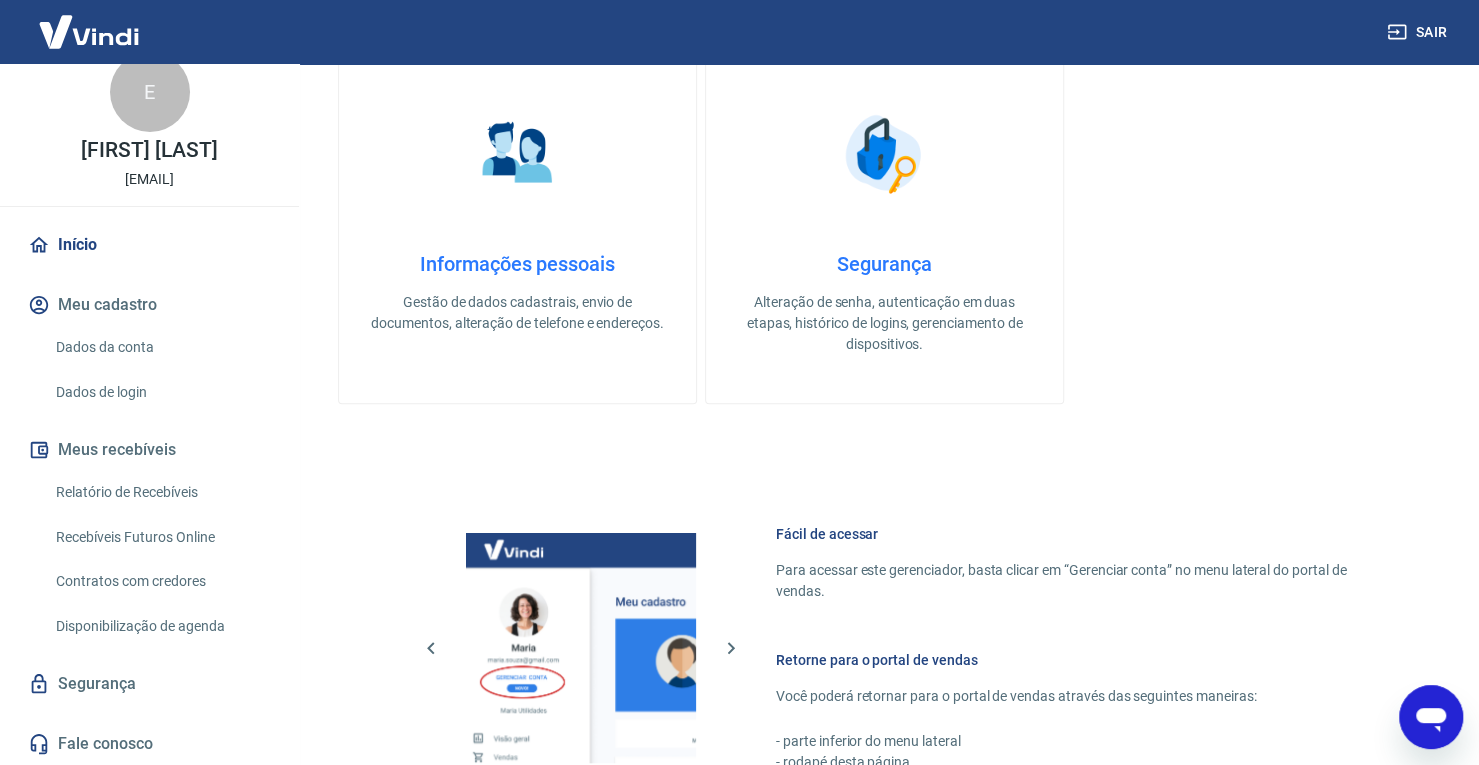 scroll, scrollTop: 1039, scrollLeft: 0, axis: vertical 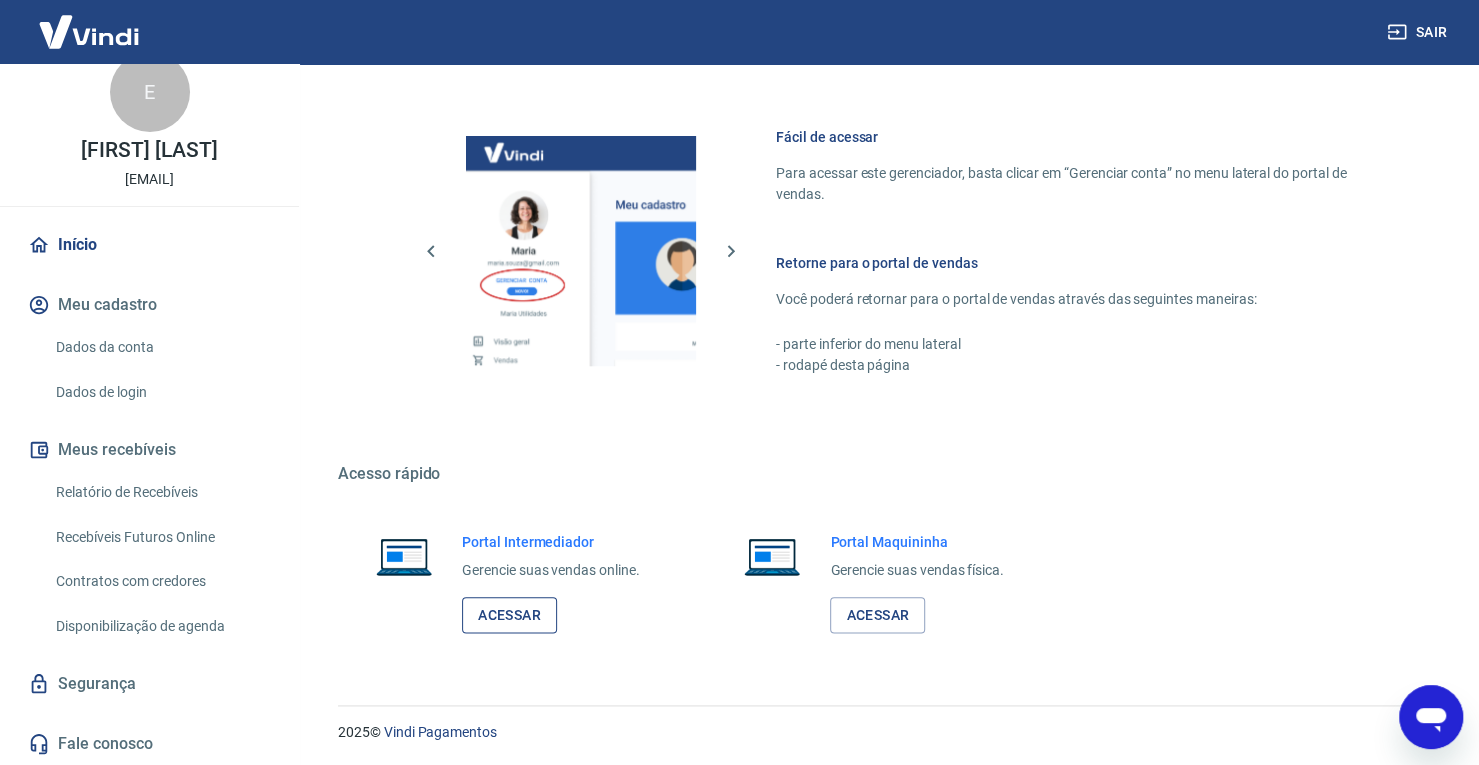 click on "Acessar" at bounding box center [509, 615] 